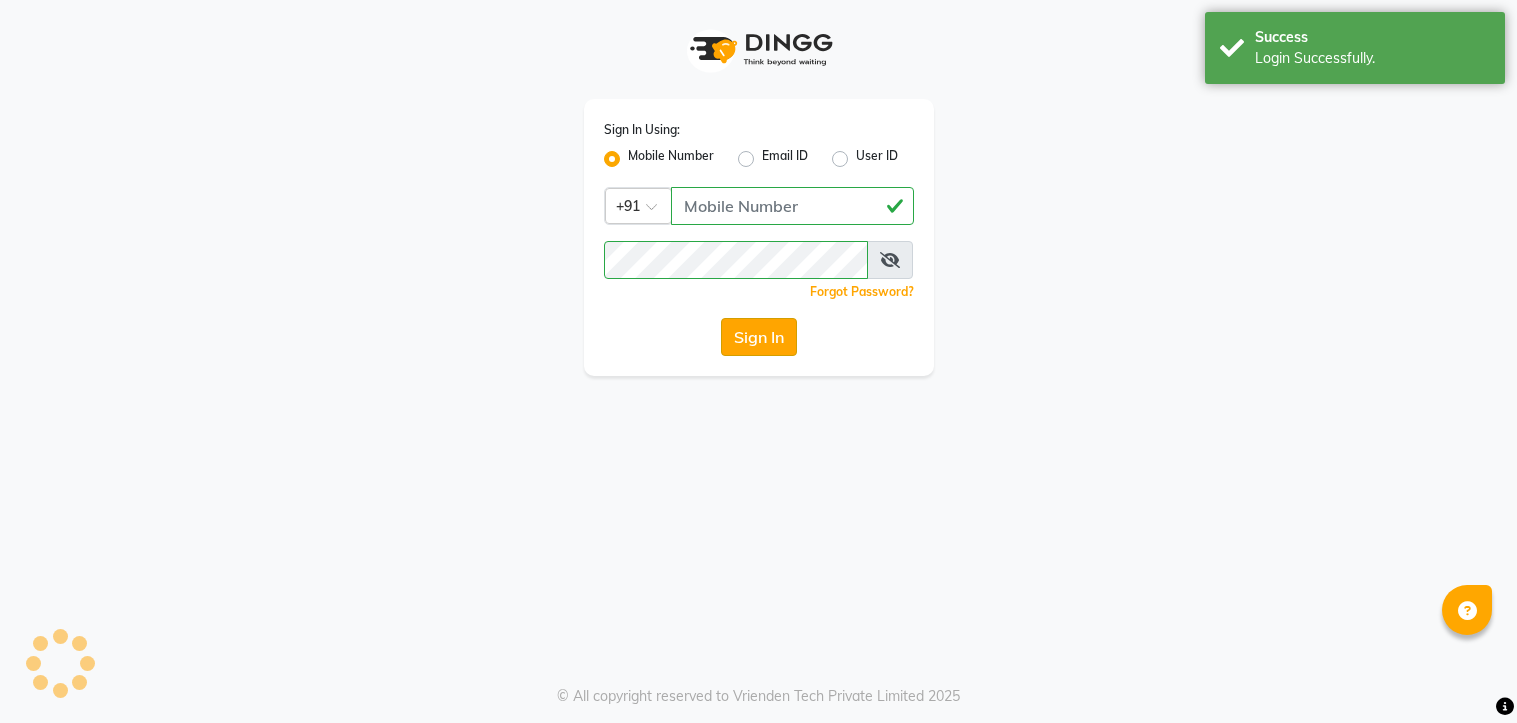 scroll, scrollTop: 0, scrollLeft: 0, axis: both 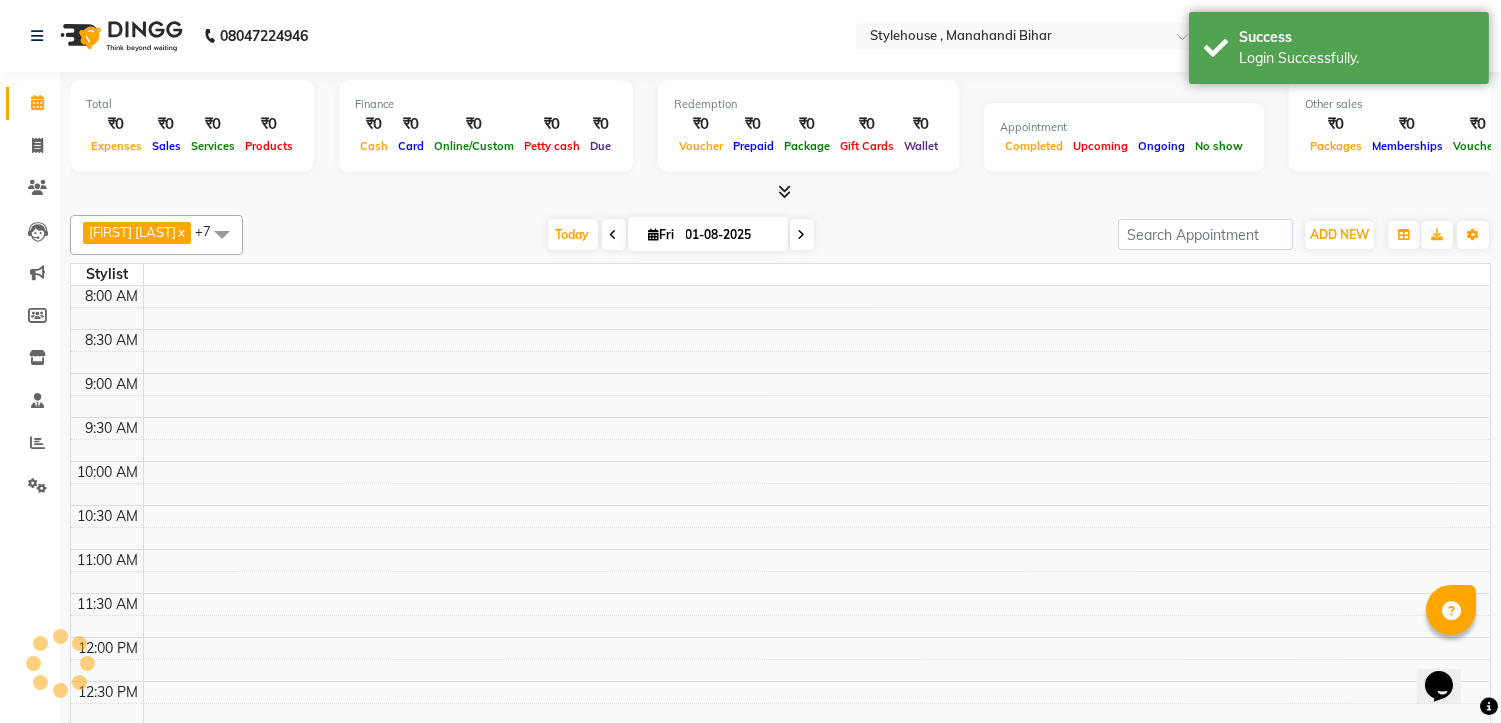 select on "en" 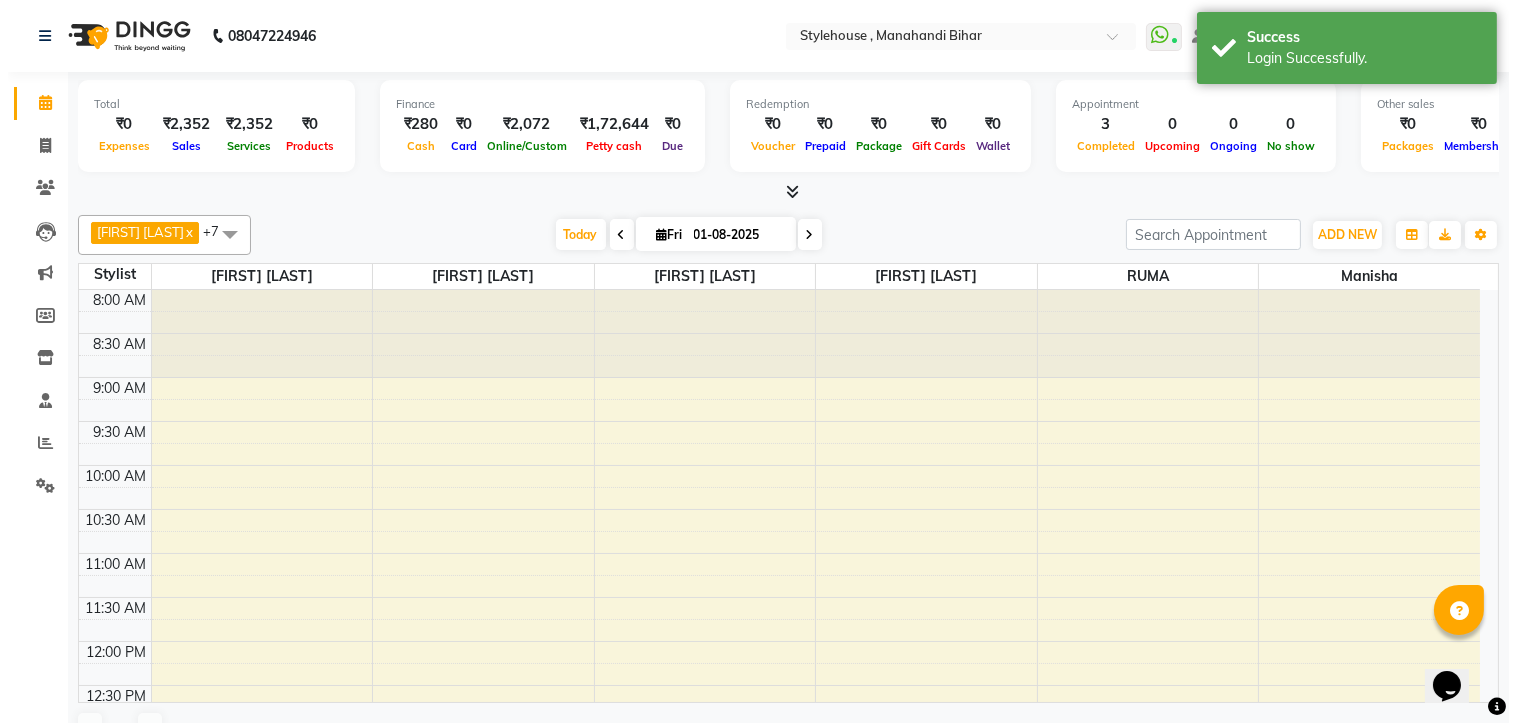 scroll, scrollTop: 0, scrollLeft: 0, axis: both 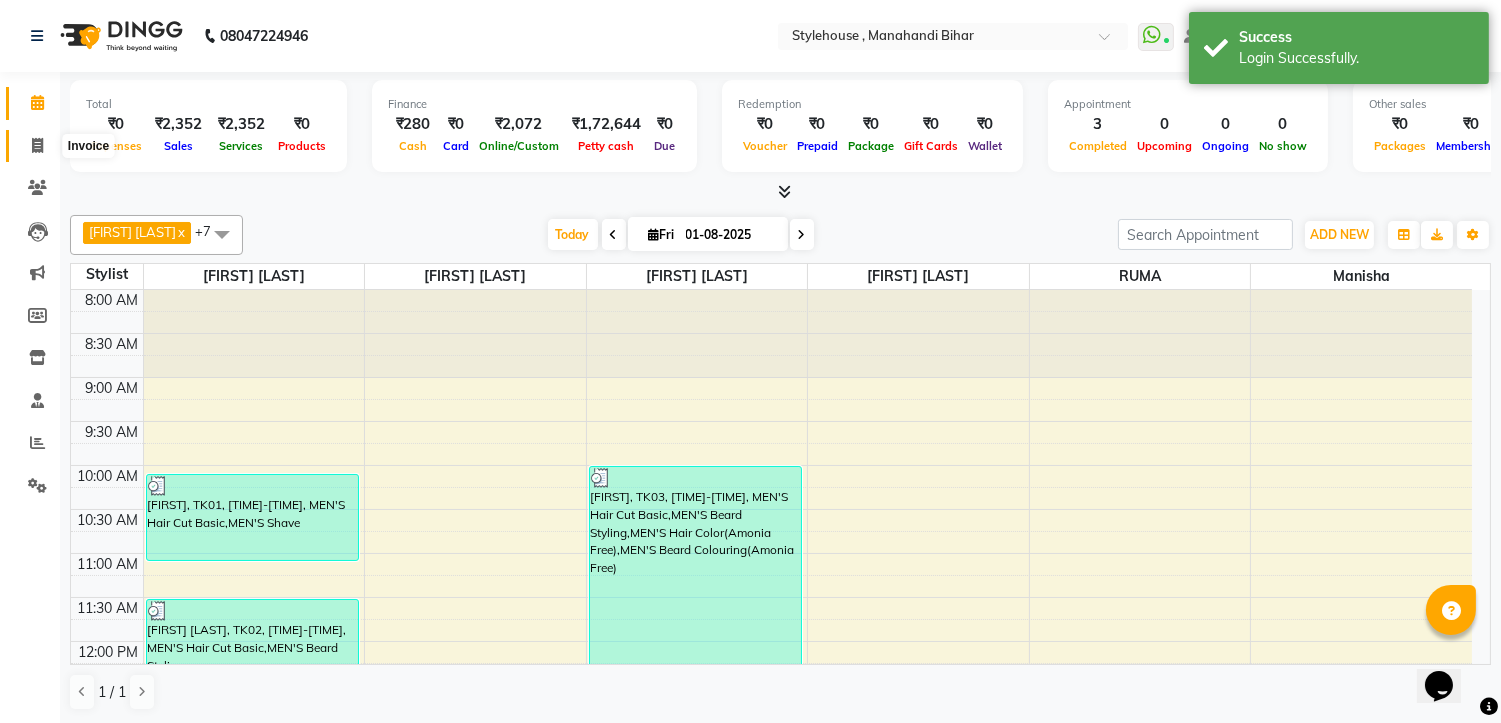 click 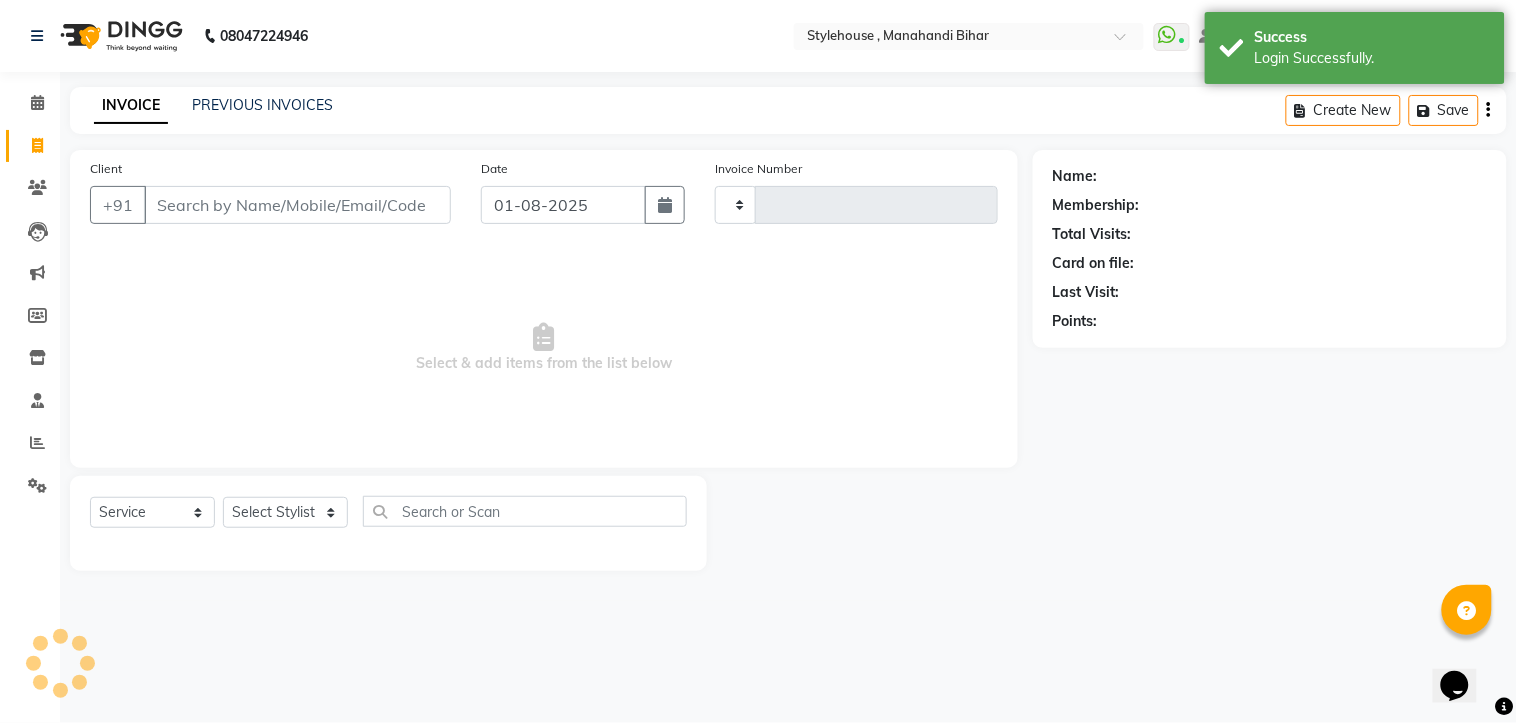 type on "1460" 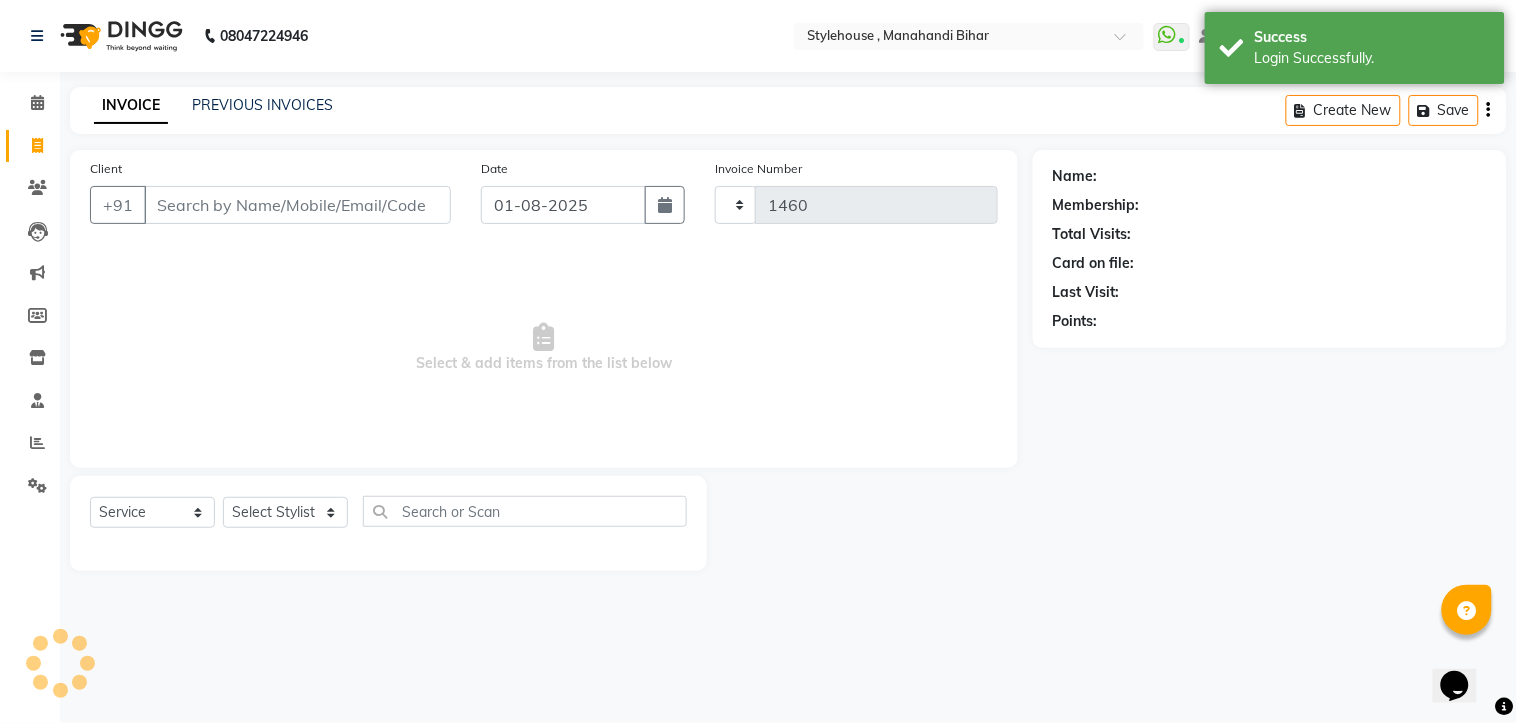 select on "7793" 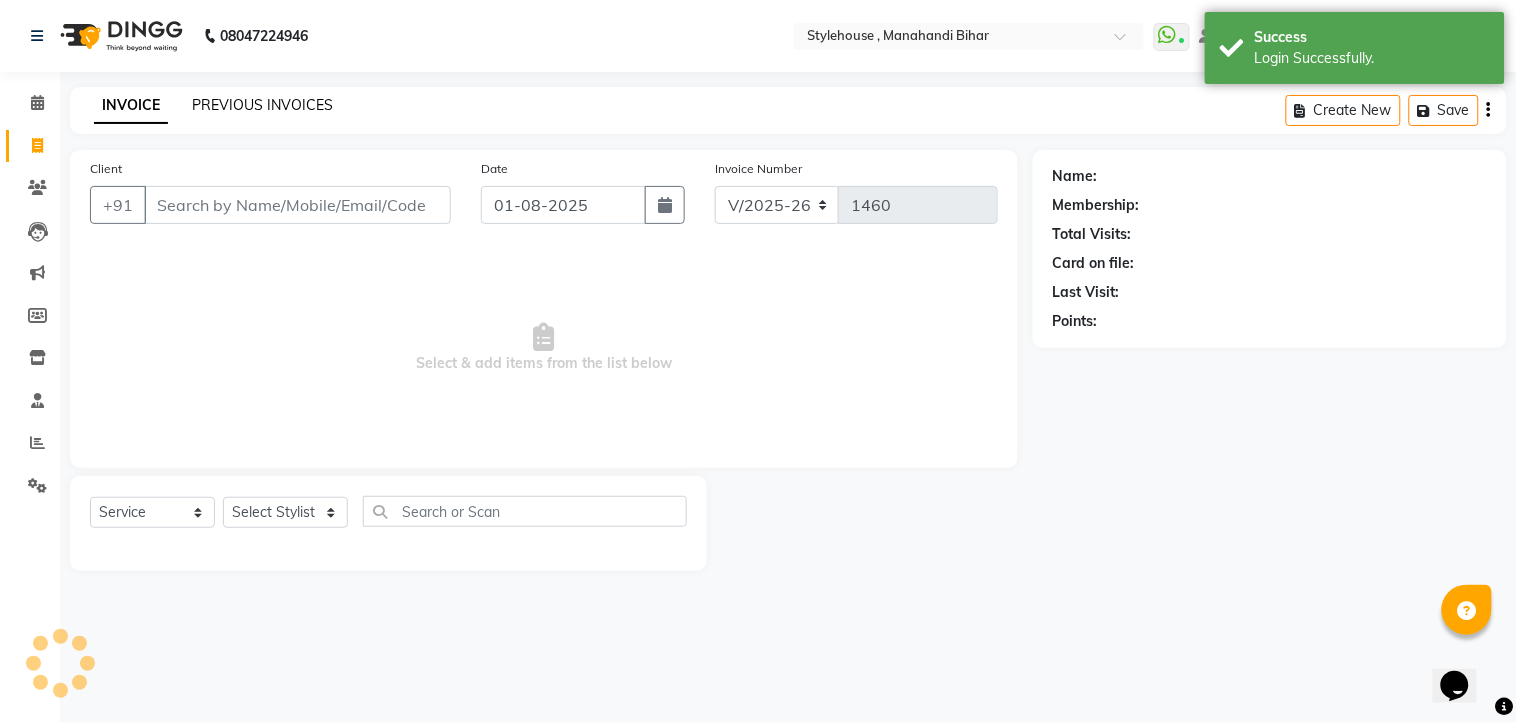 click on "PREVIOUS INVOICES" 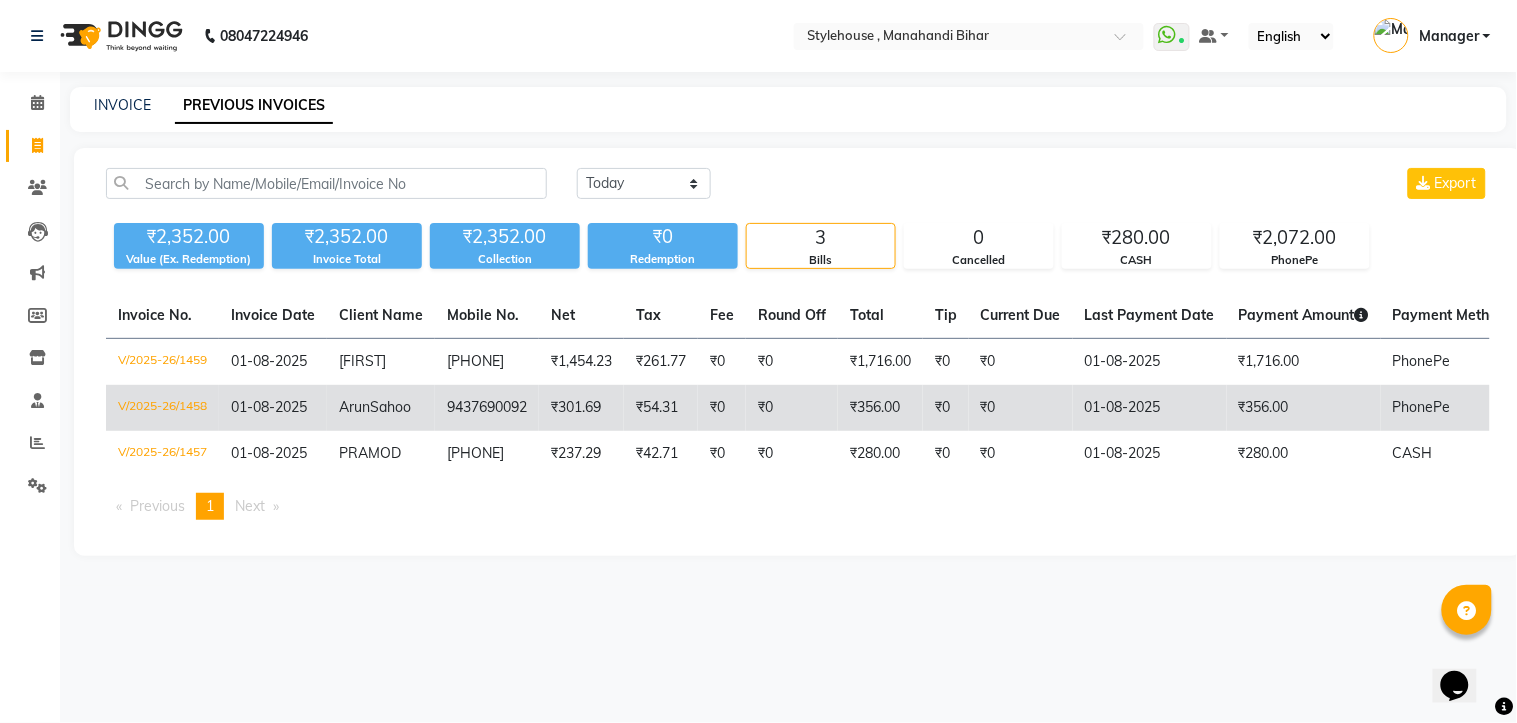 click on "V/2025-26/1458" 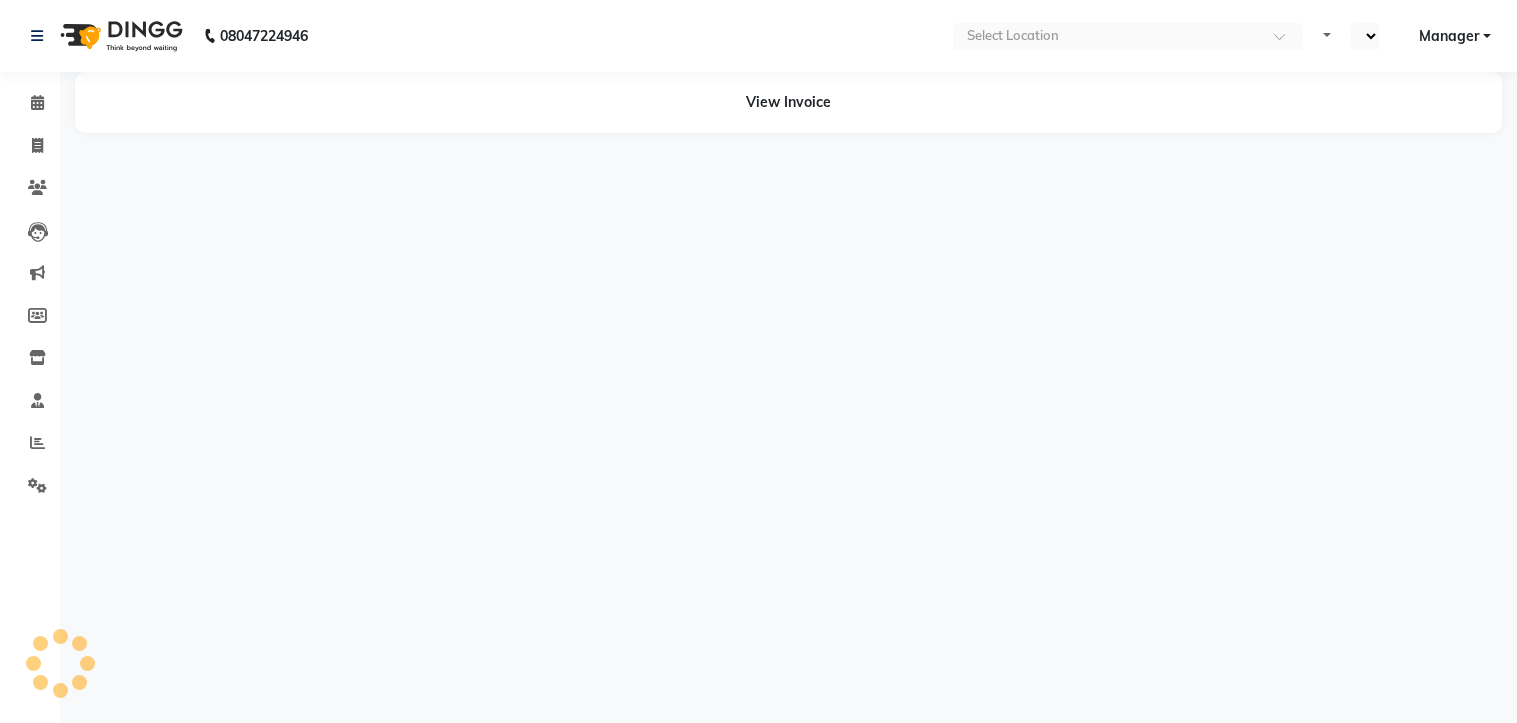 scroll, scrollTop: 0, scrollLeft: 0, axis: both 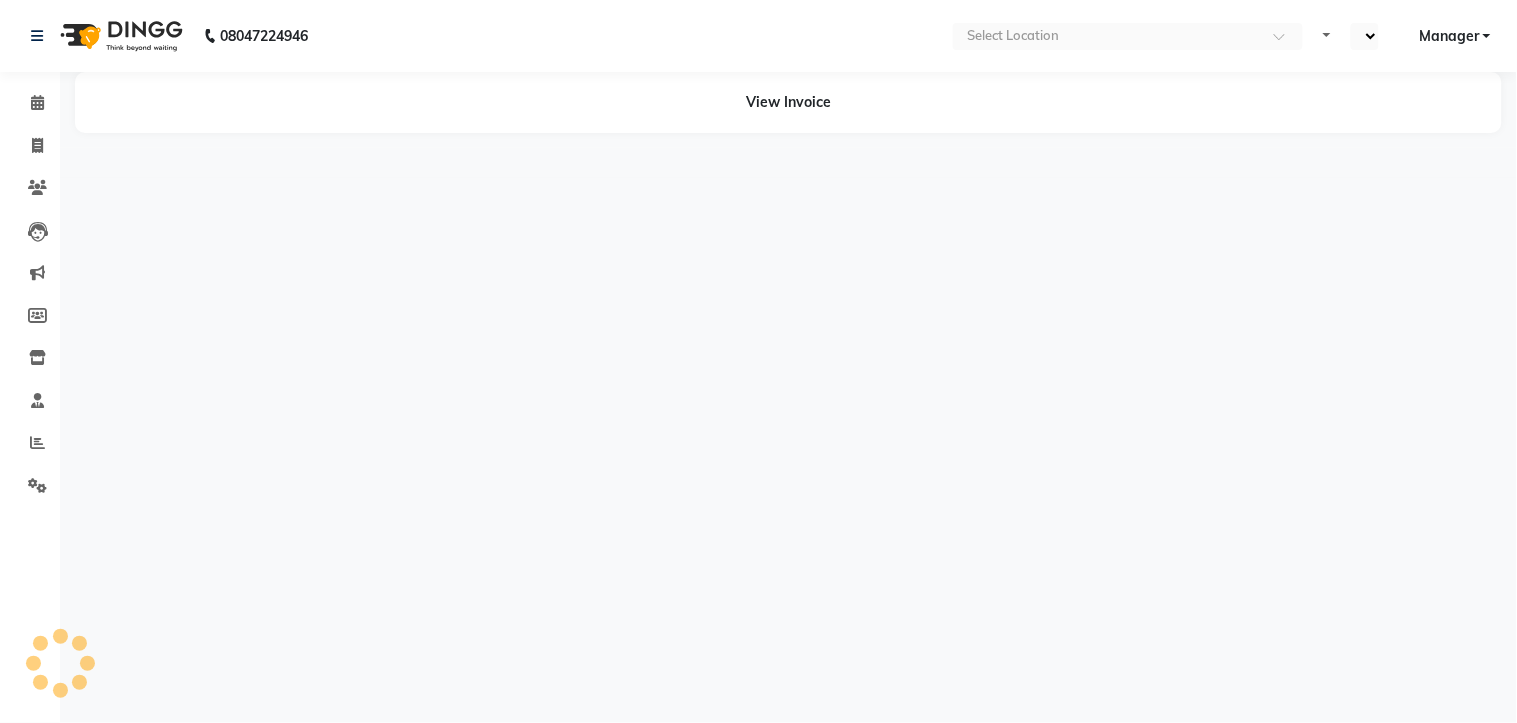 select on "en" 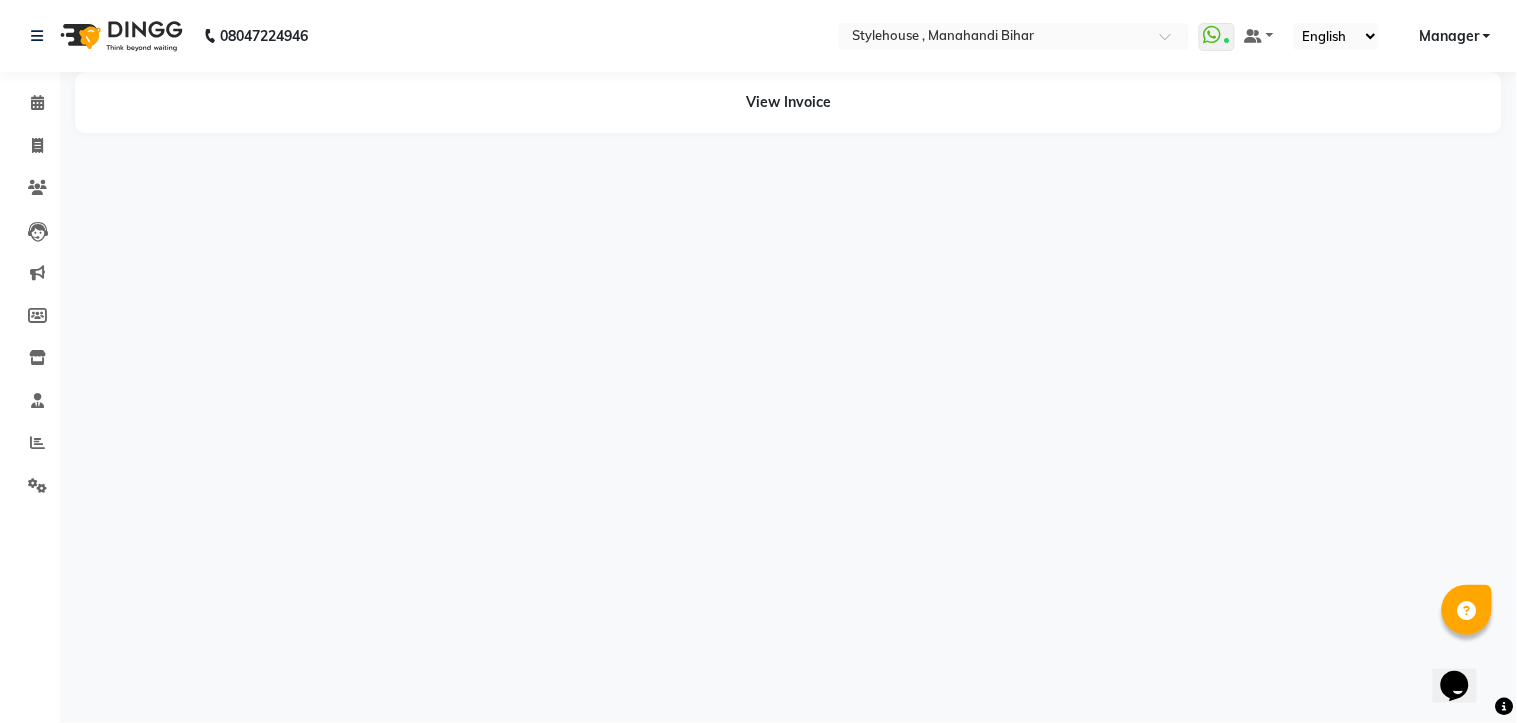 scroll, scrollTop: 0, scrollLeft: 0, axis: both 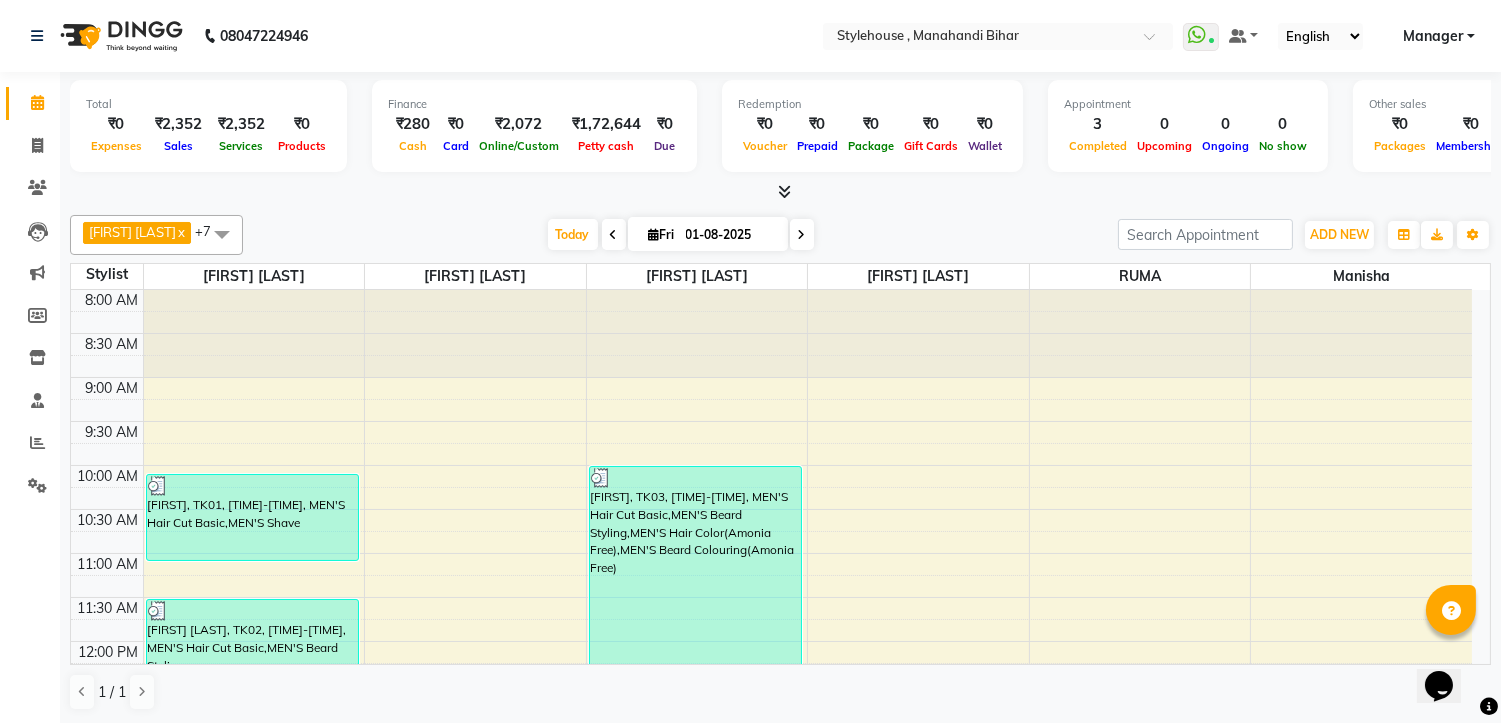 click on "Manager" at bounding box center (1433, 36) 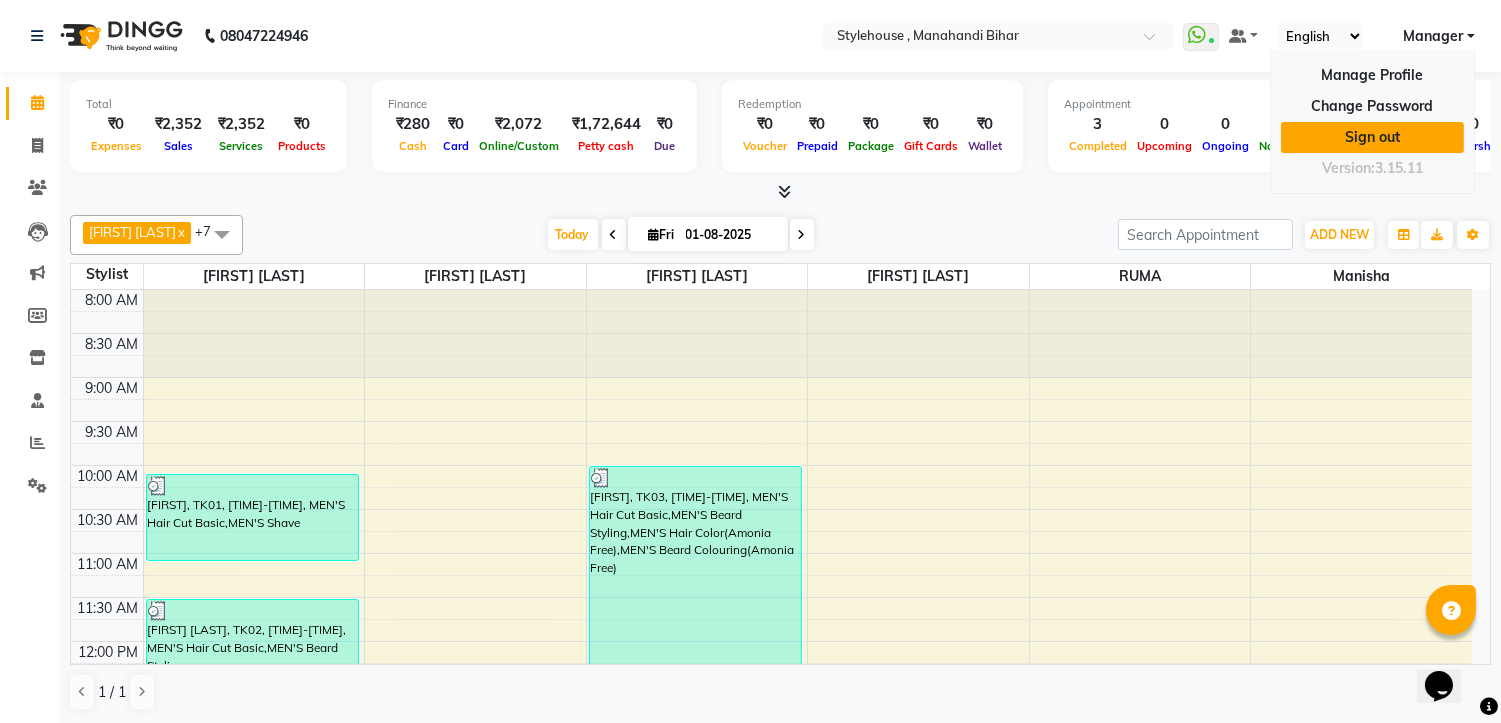 click on "Sign out" at bounding box center (1372, 137) 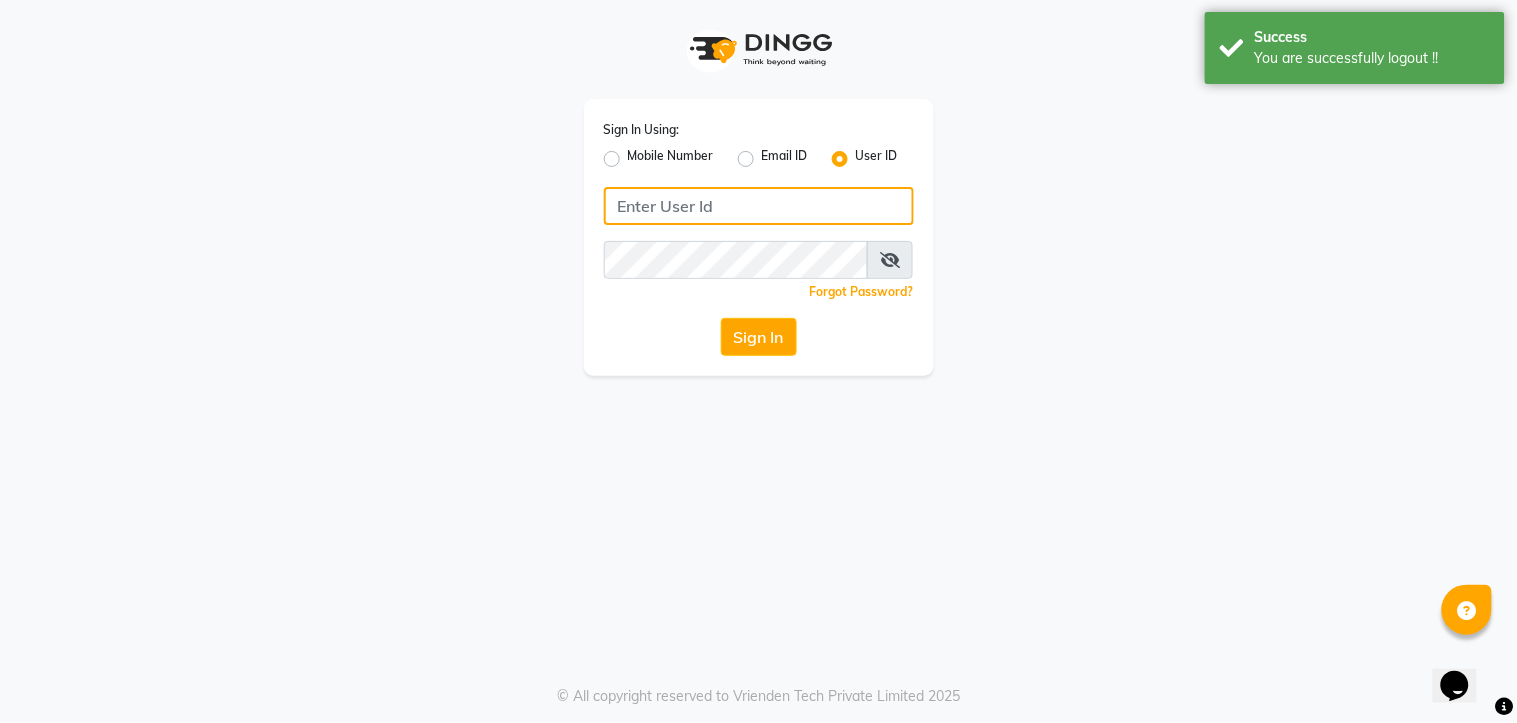 type on "7438832222" 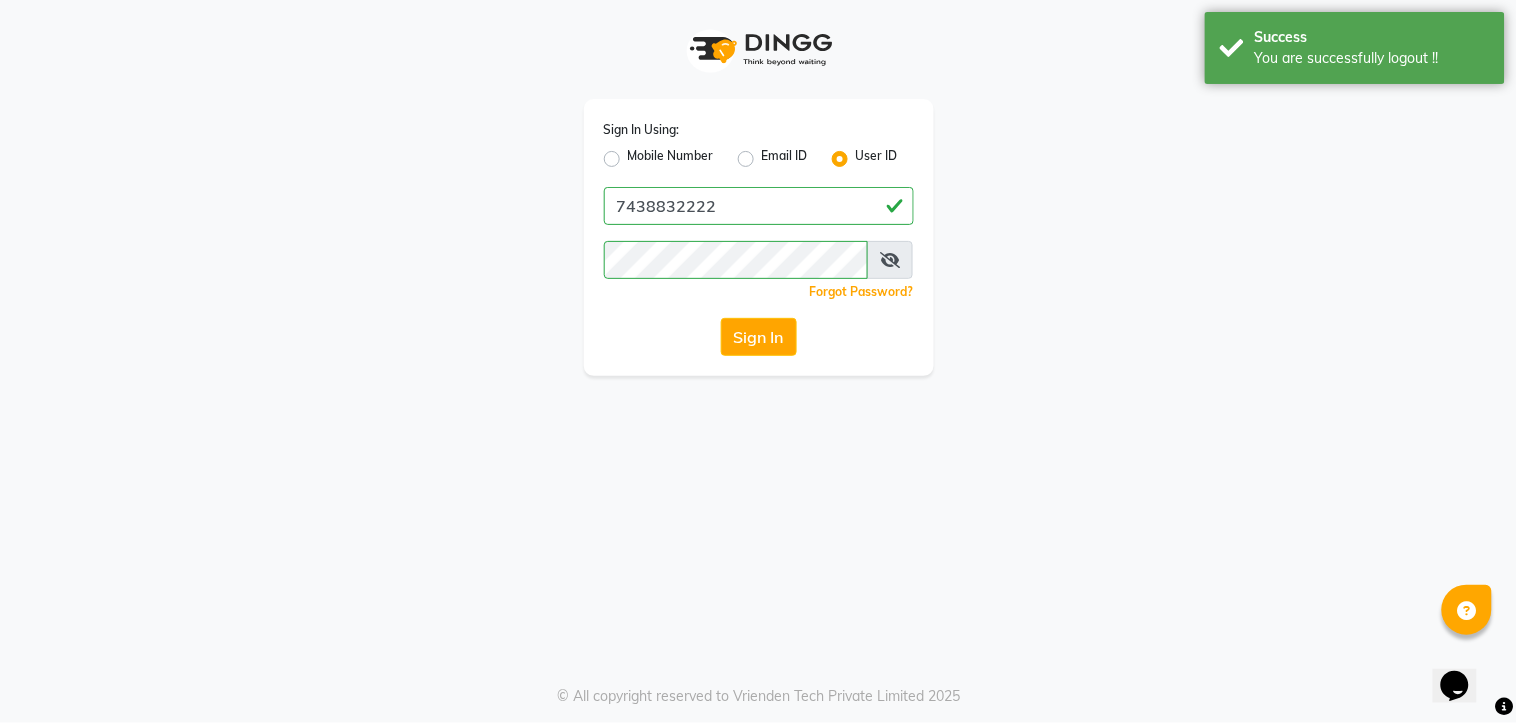 click on "Mobile Number" 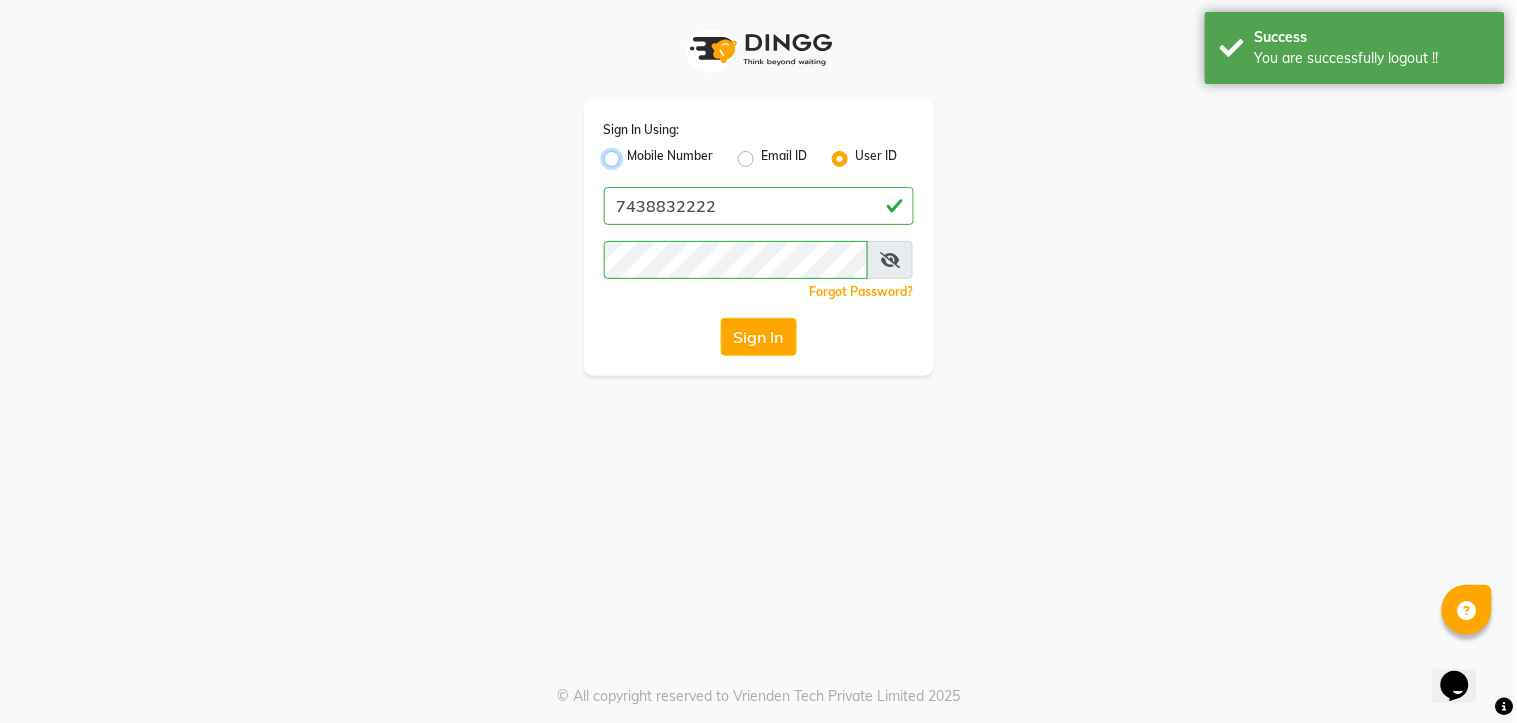 radio on "true" 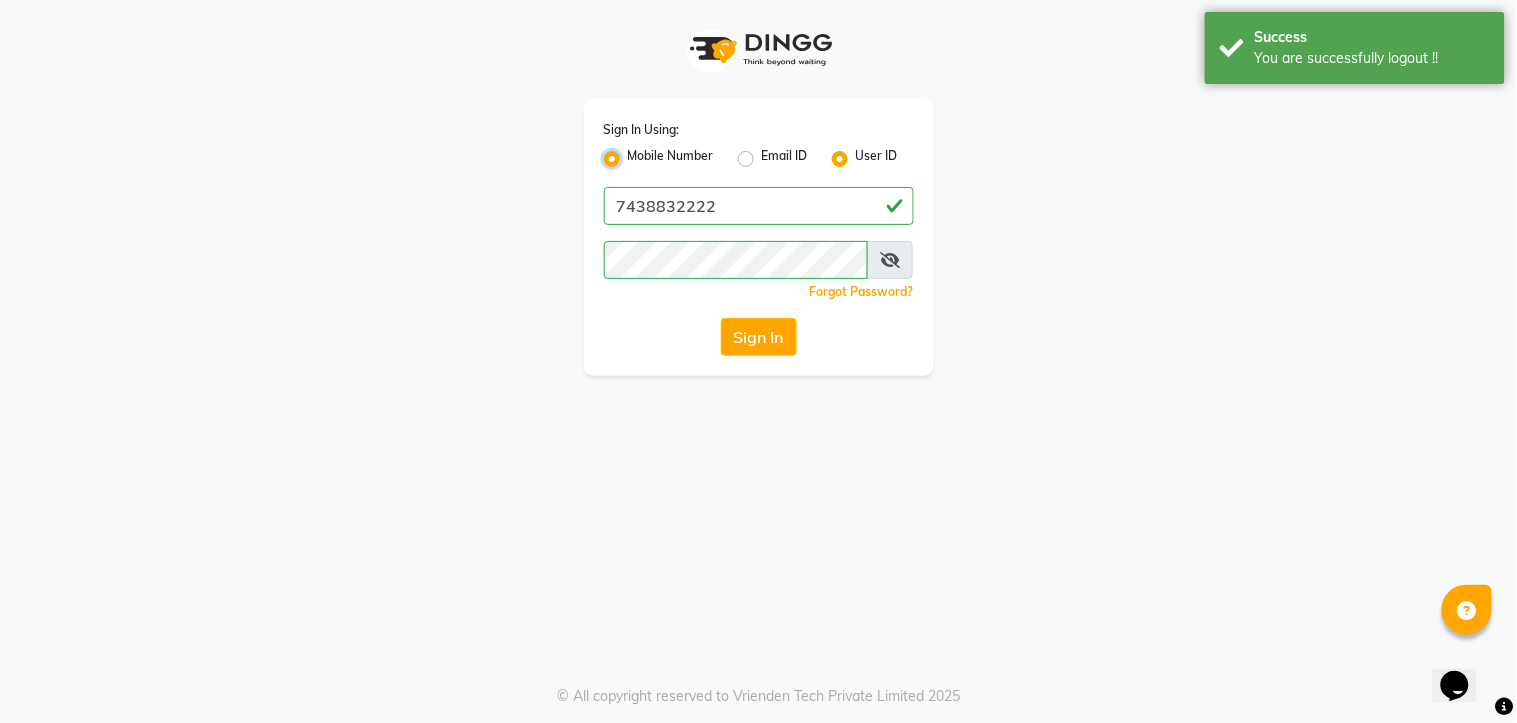 radio on "false" 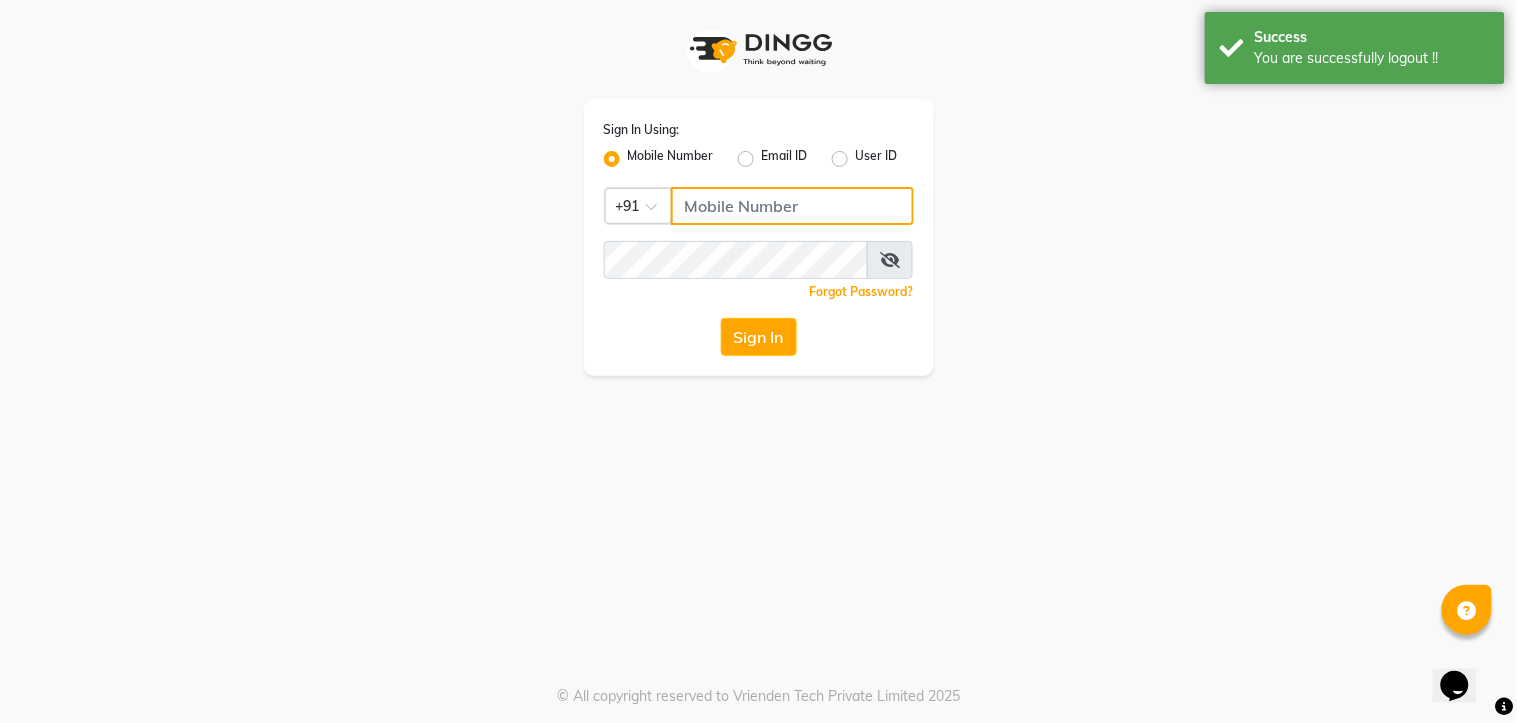 click 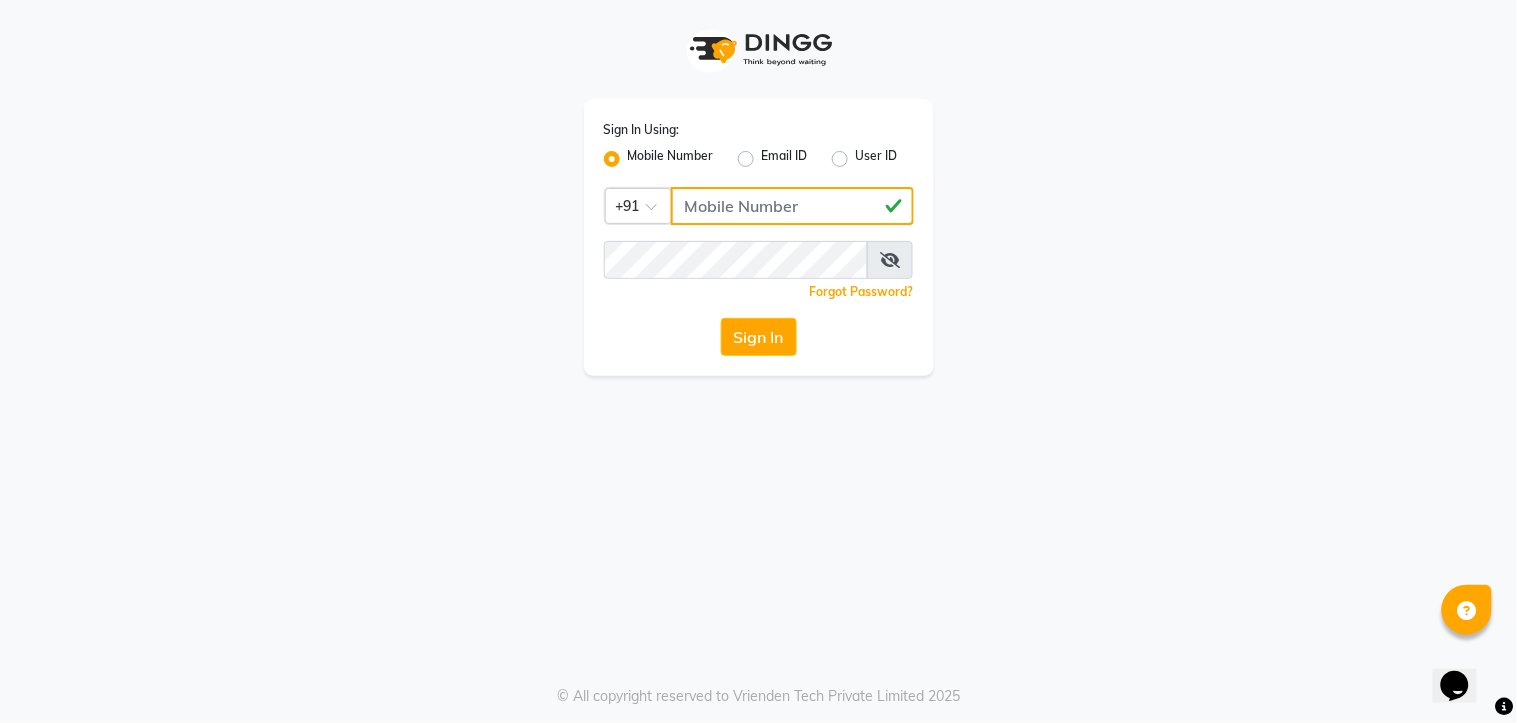 type on "[PHONE]" 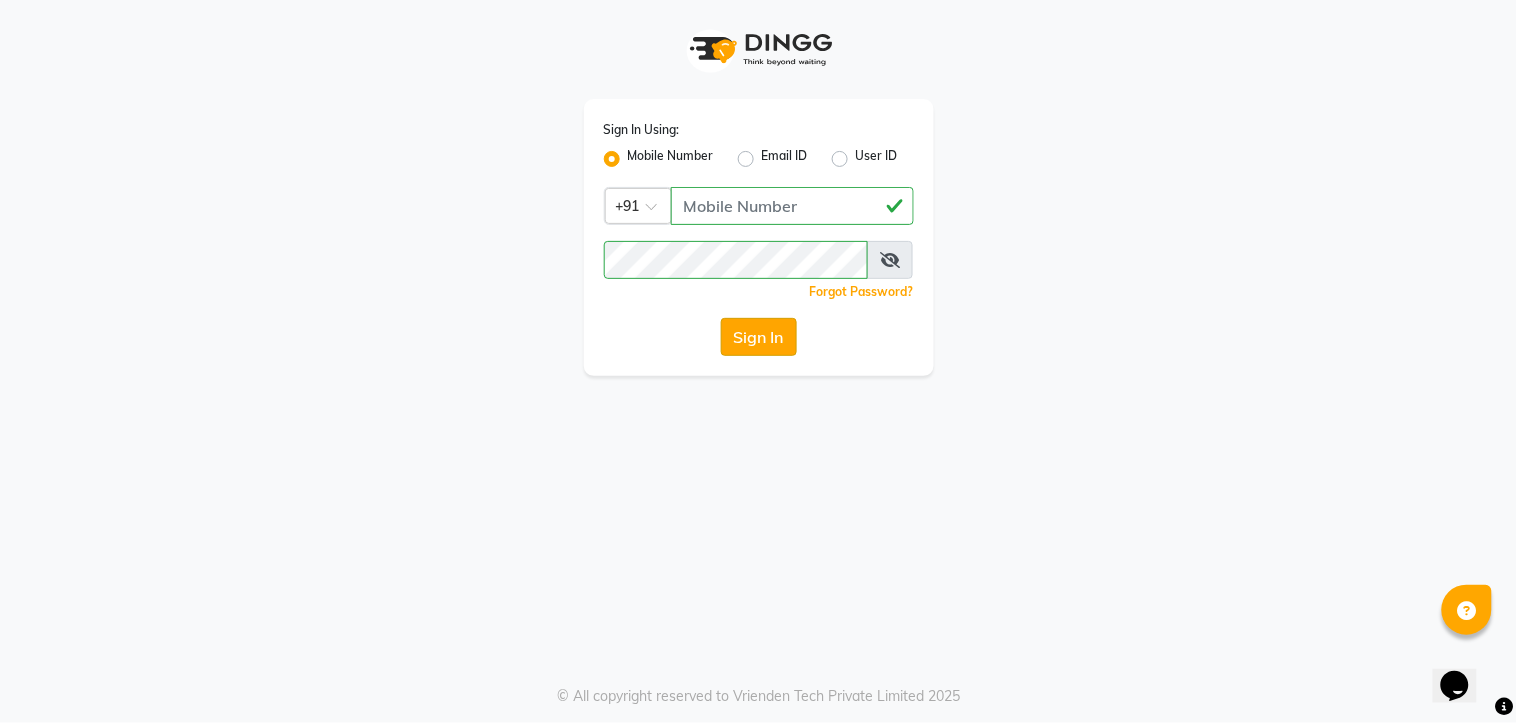 click on "Sign In" 